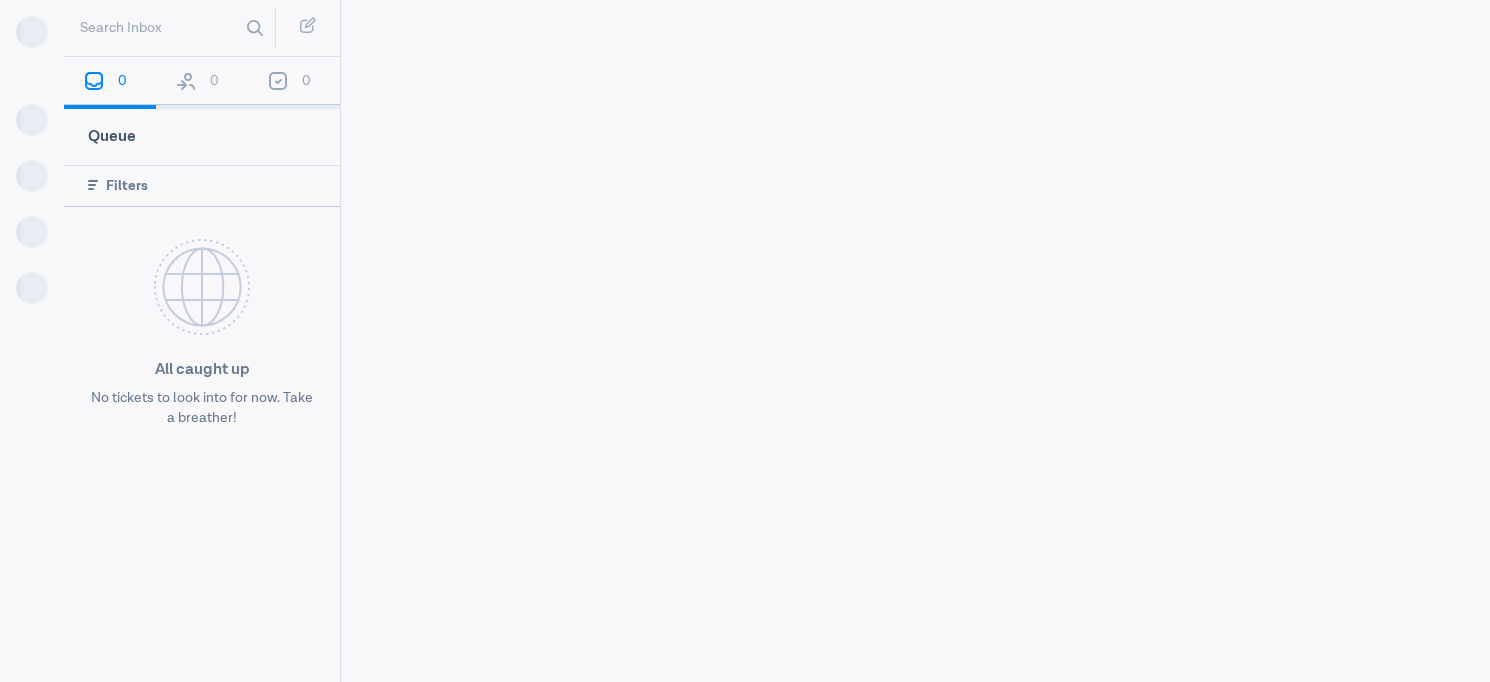 scroll, scrollTop: 0, scrollLeft: 0, axis: both 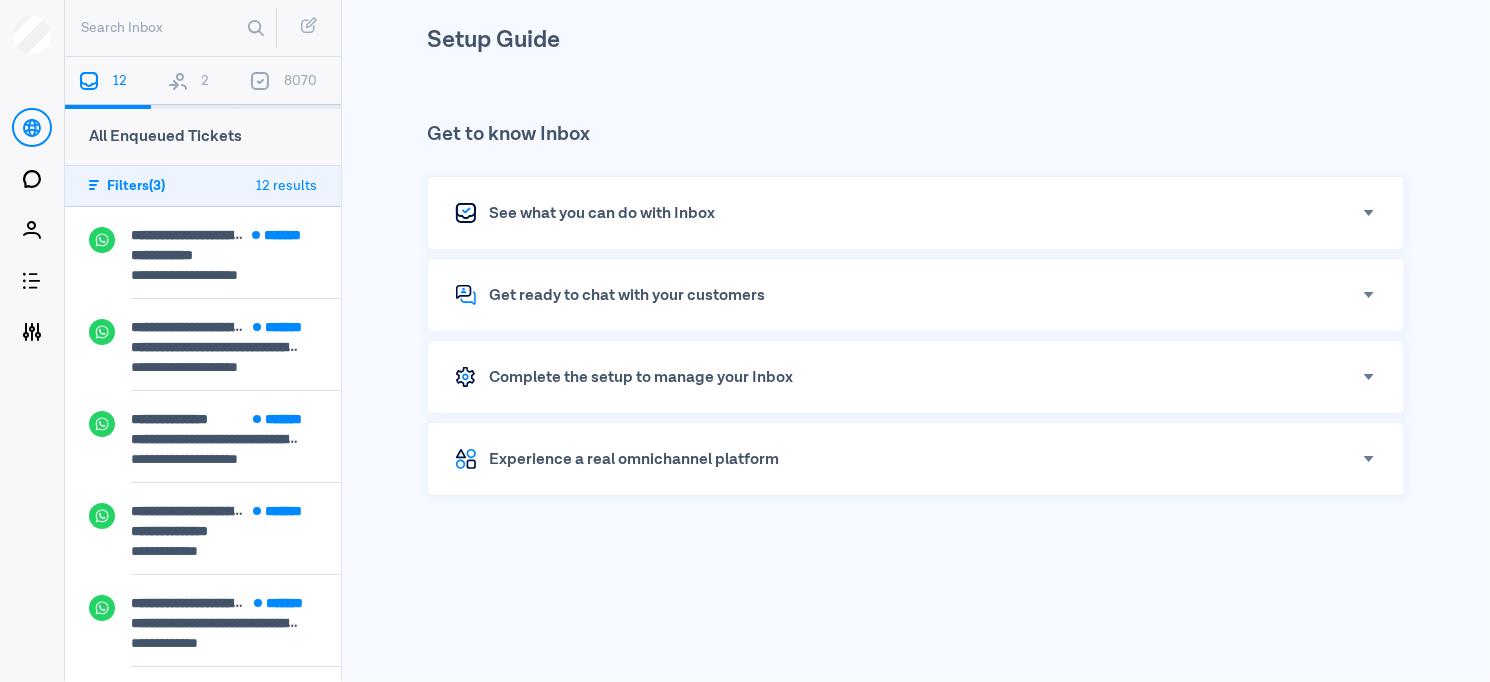 click at bounding box center [178, 81] 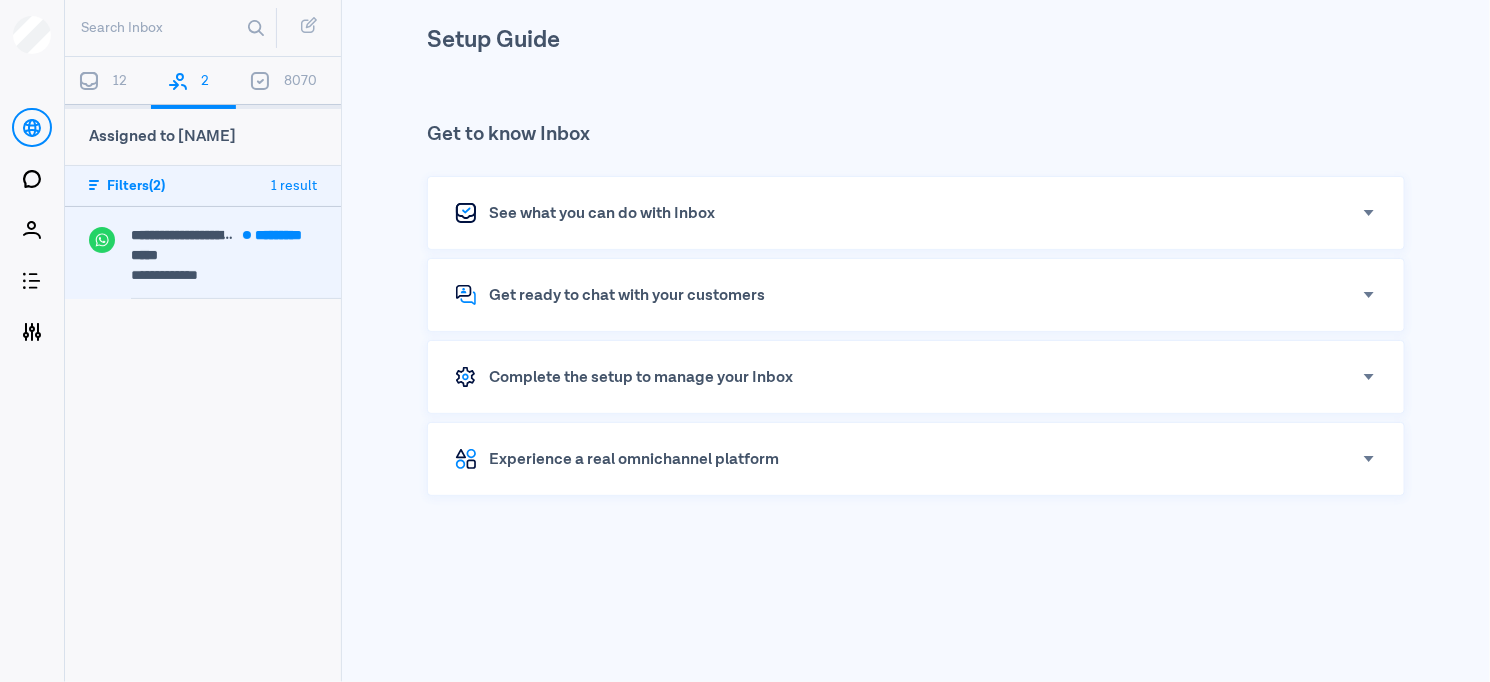 click on "**********" at bounding box center [236, 247] 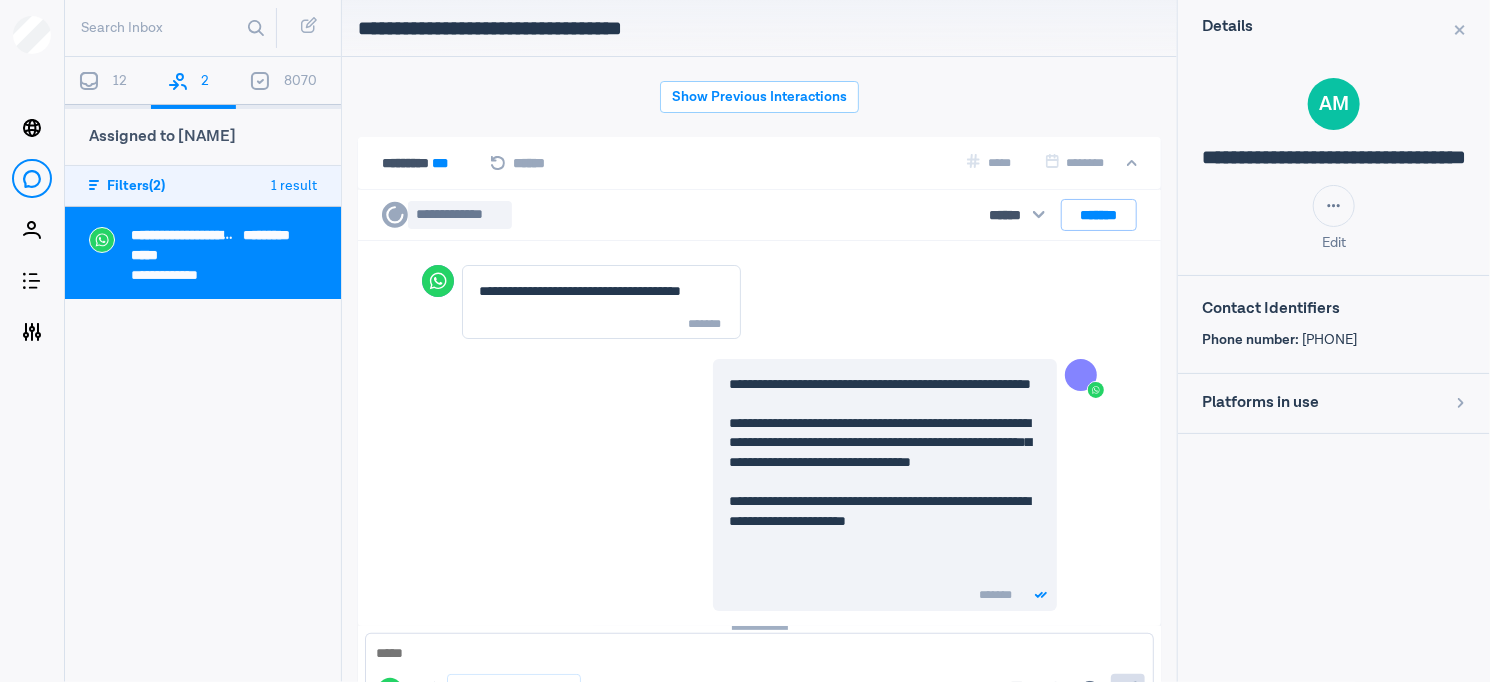 scroll, scrollTop: 0, scrollLeft: 0, axis: both 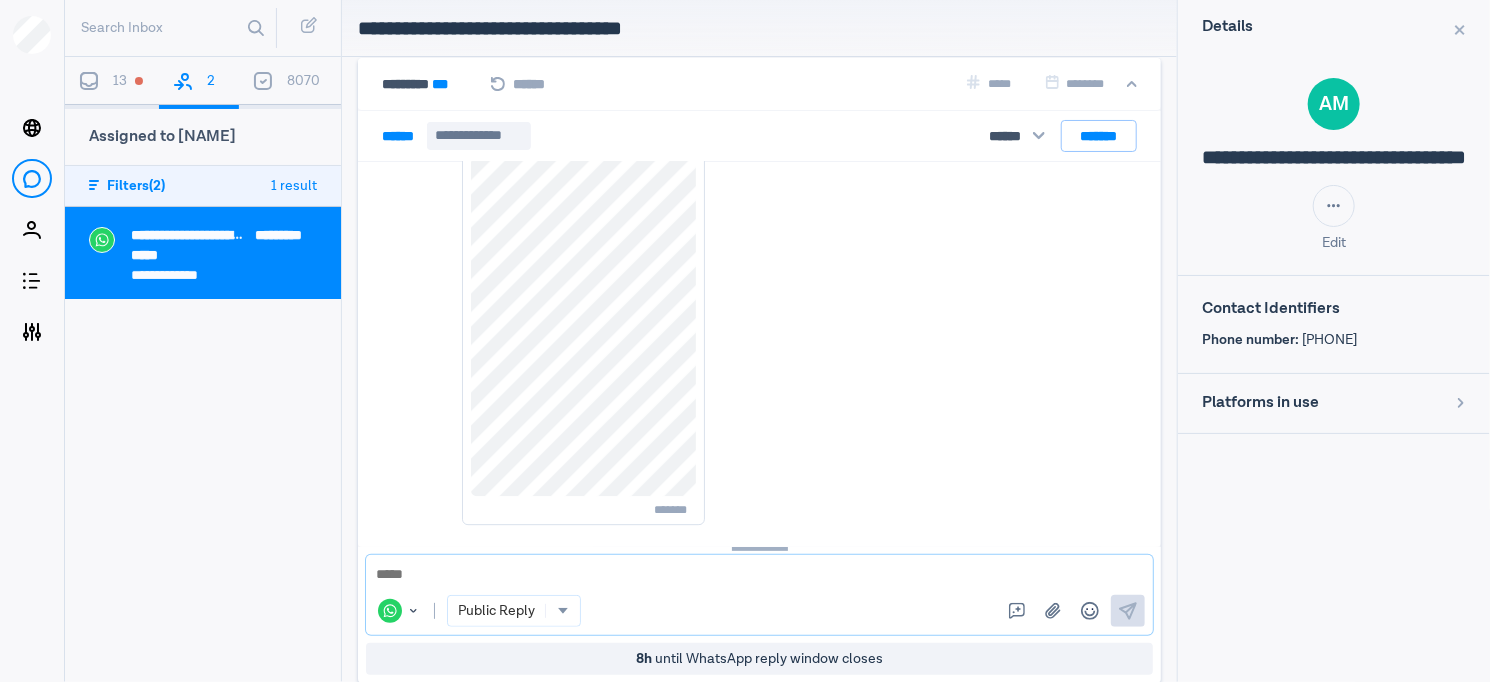 click at bounding box center [759, 575] 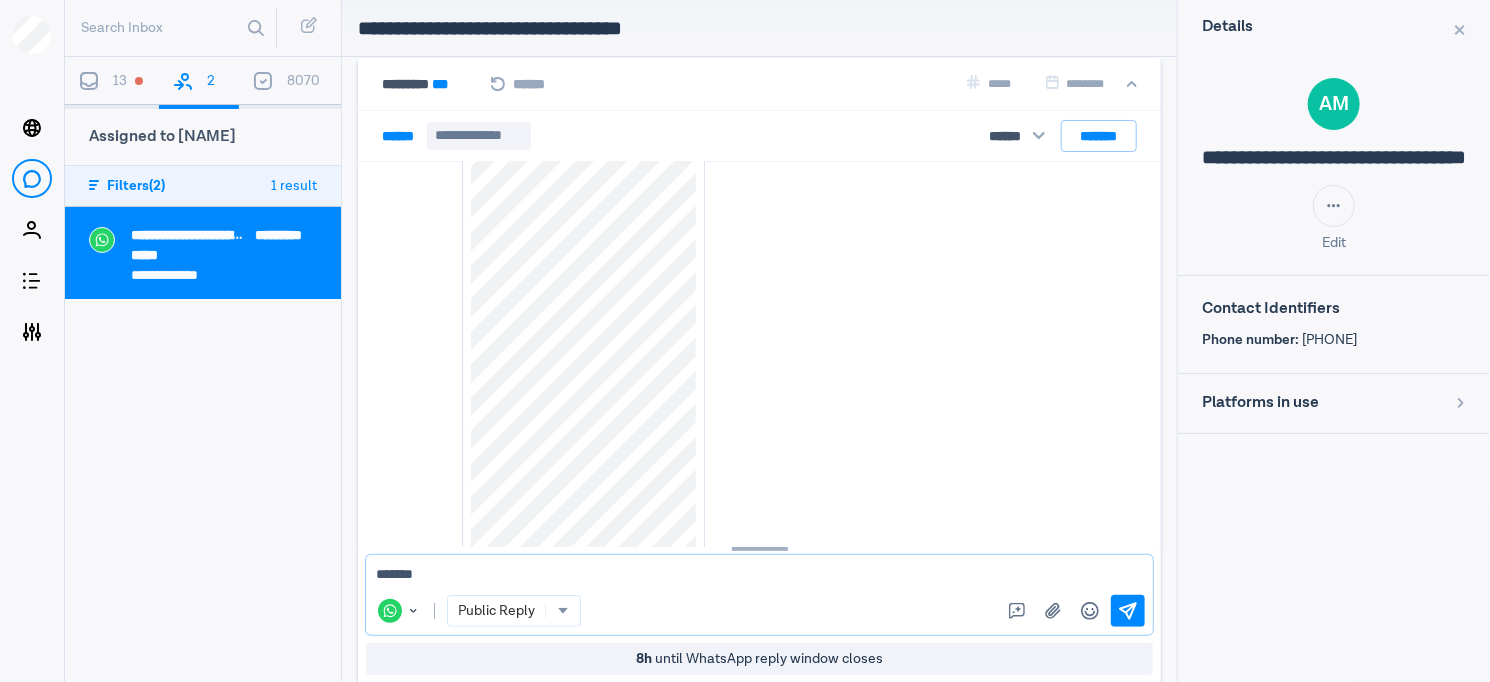 scroll, scrollTop: 2670, scrollLeft: 0, axis: vertical 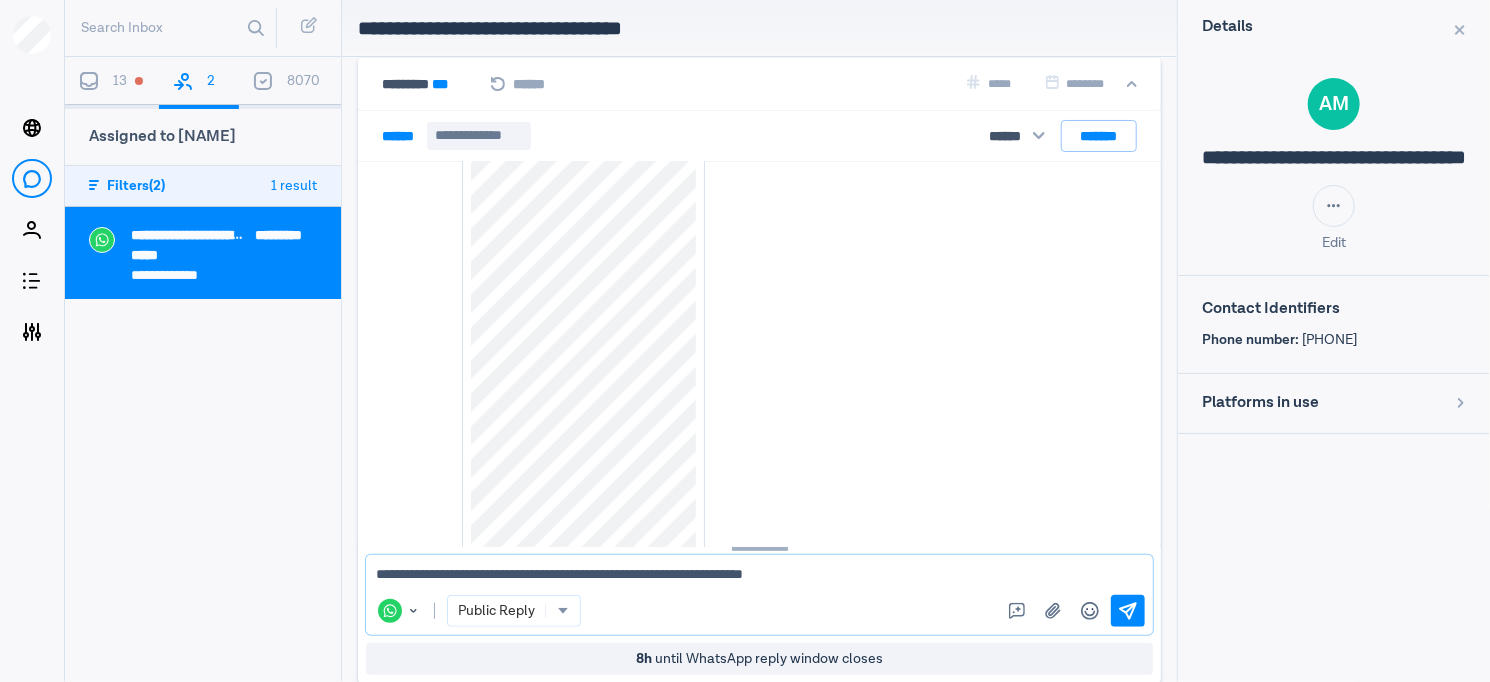 click on "**********" at bounding box center [752, 575] 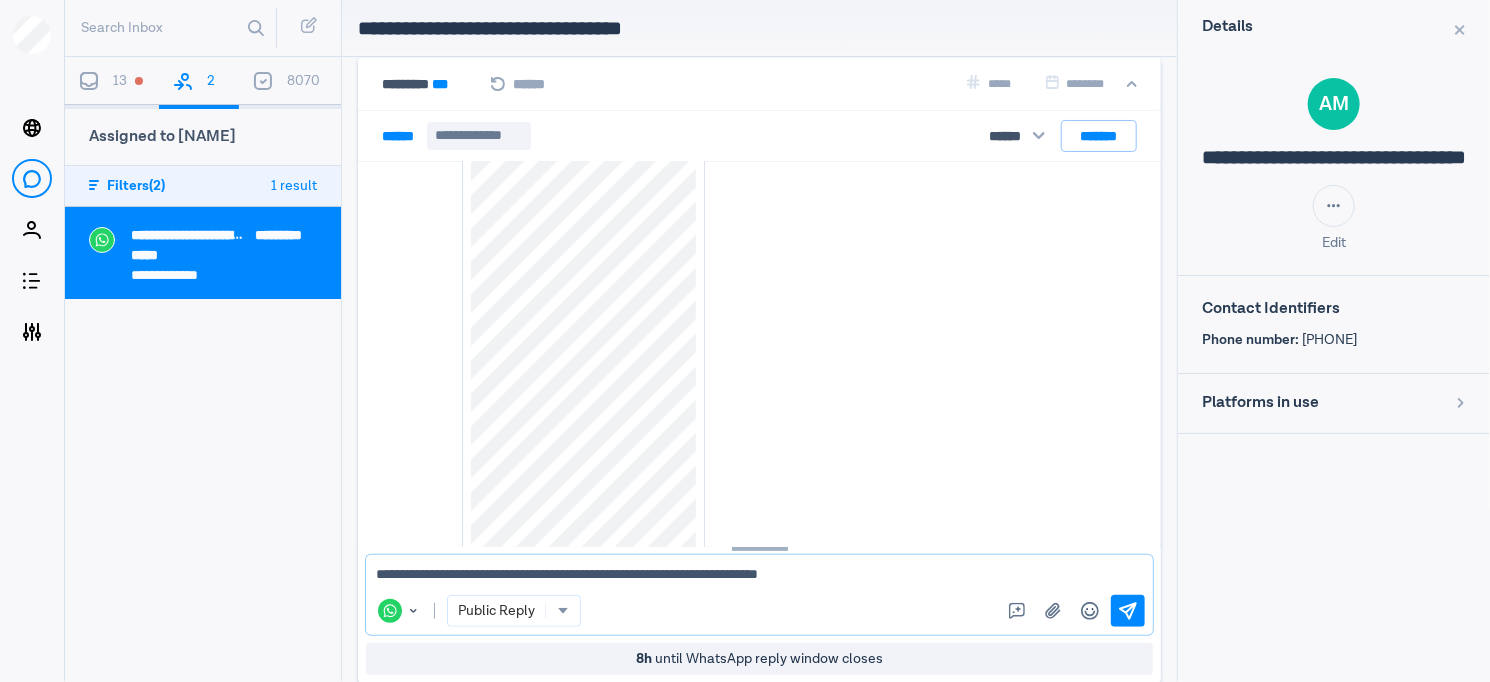 click on "**********" at bounding box center [752, 575] 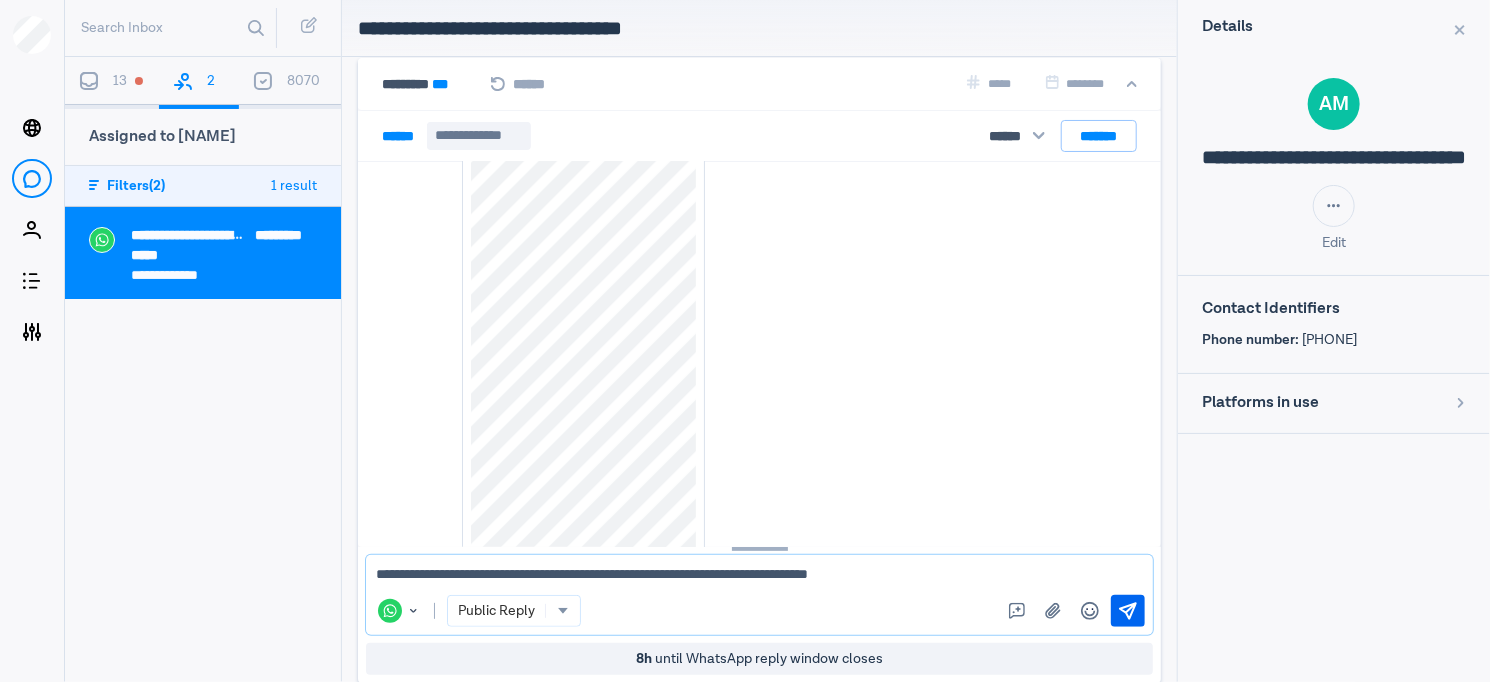 type on "**********" 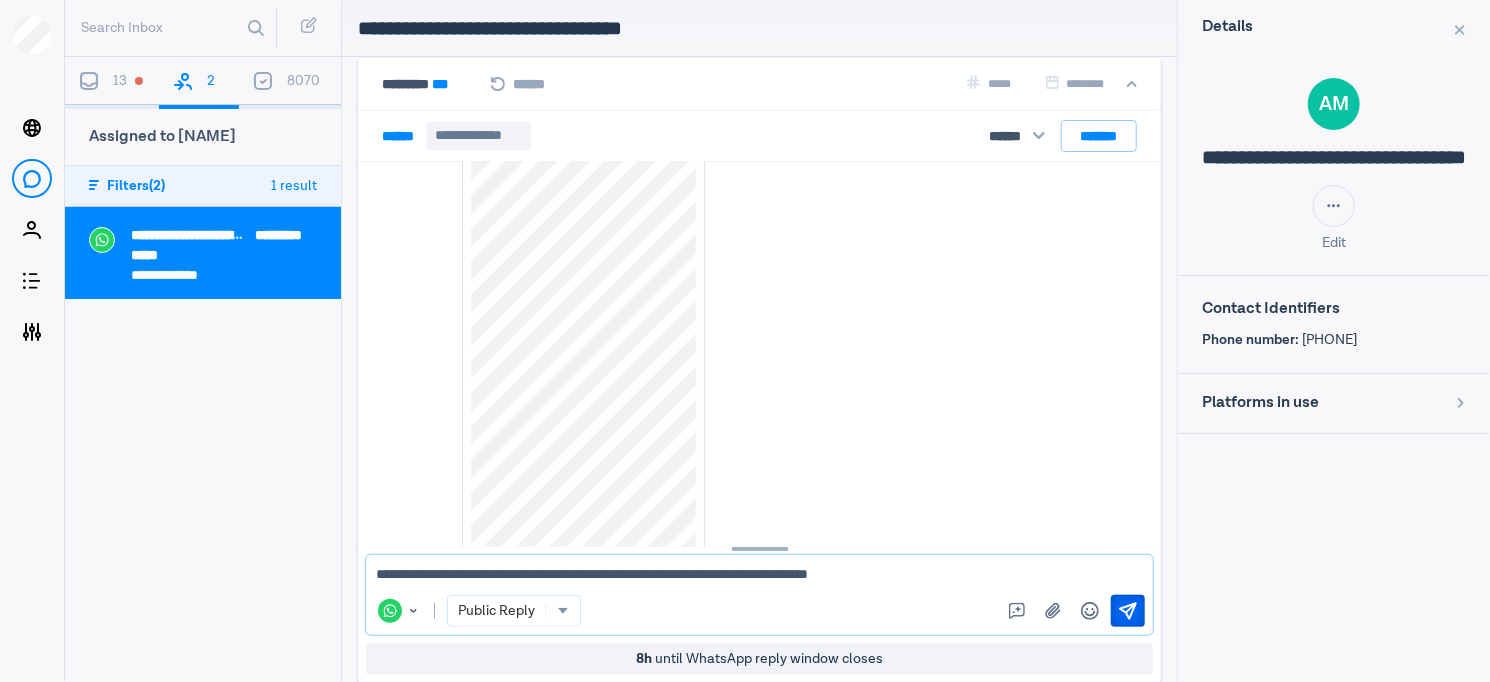click at bounding box center [1128, 611] 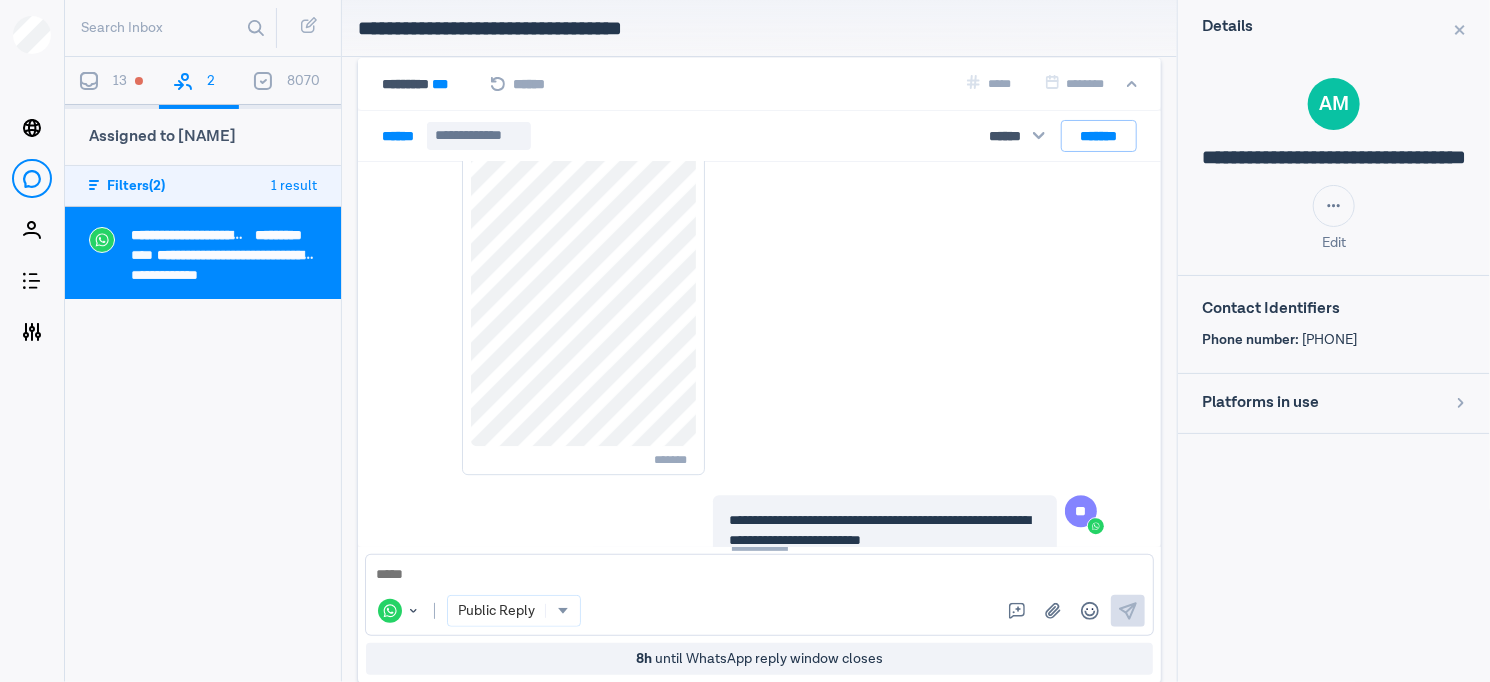 scroll, scrollTop: 2885, scrollLeft: 0, axis: vertical 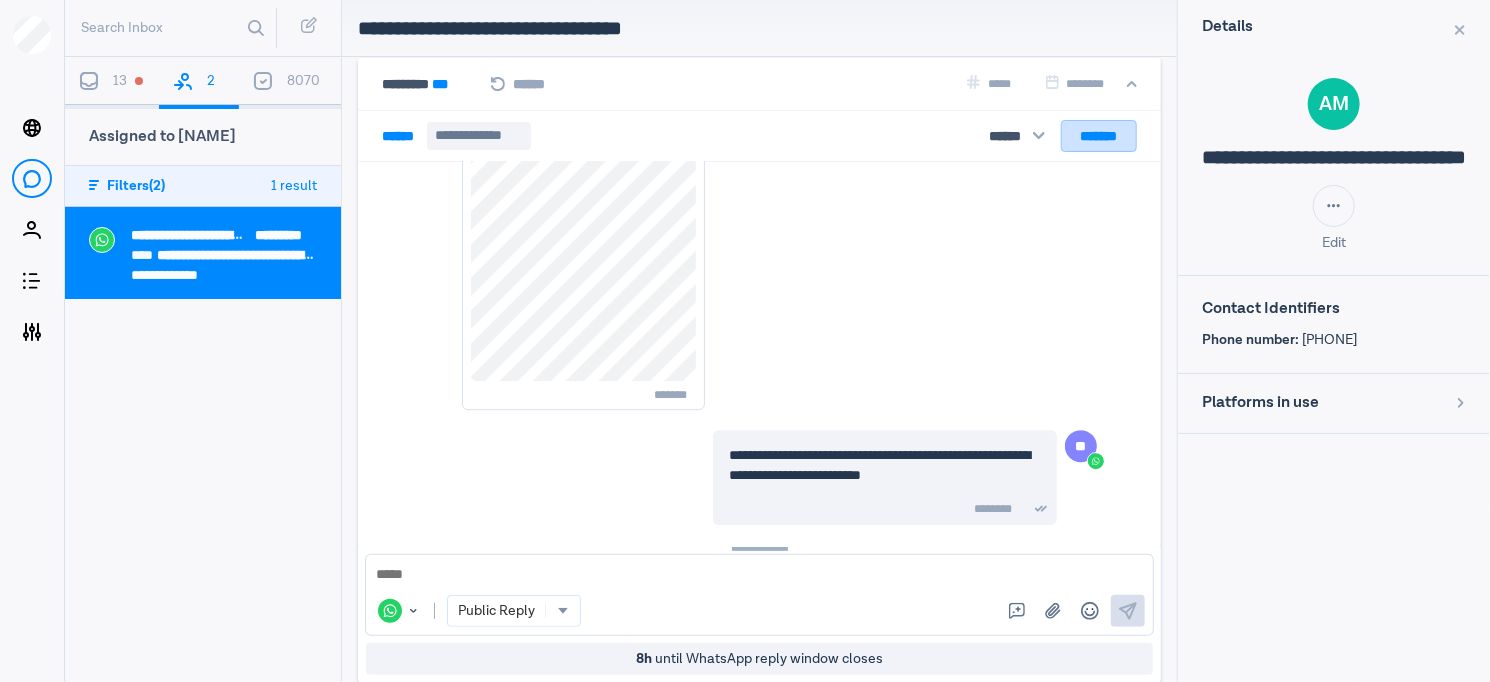 click on "*******" at bounding box center [1099, 136] 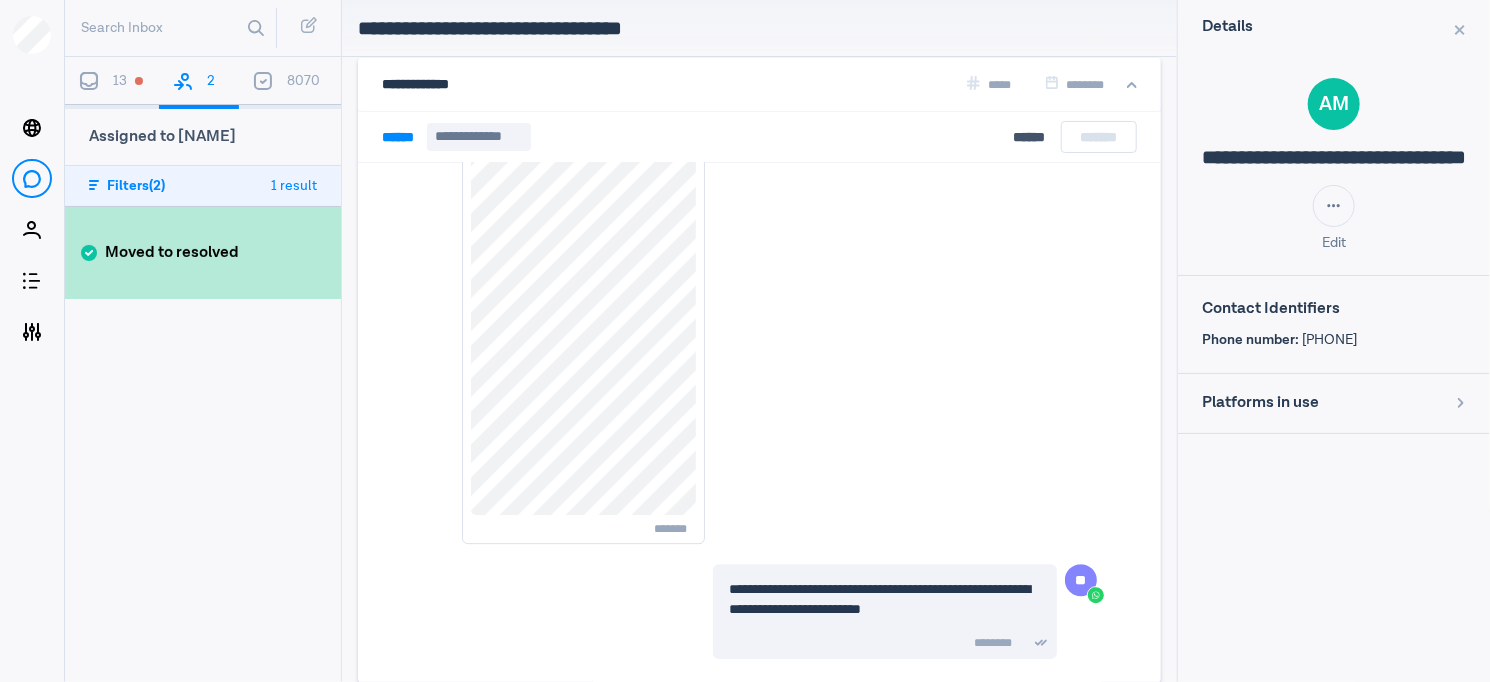 scroll, scrollTop: 2751, scrollLeft: 0, axis: vertical 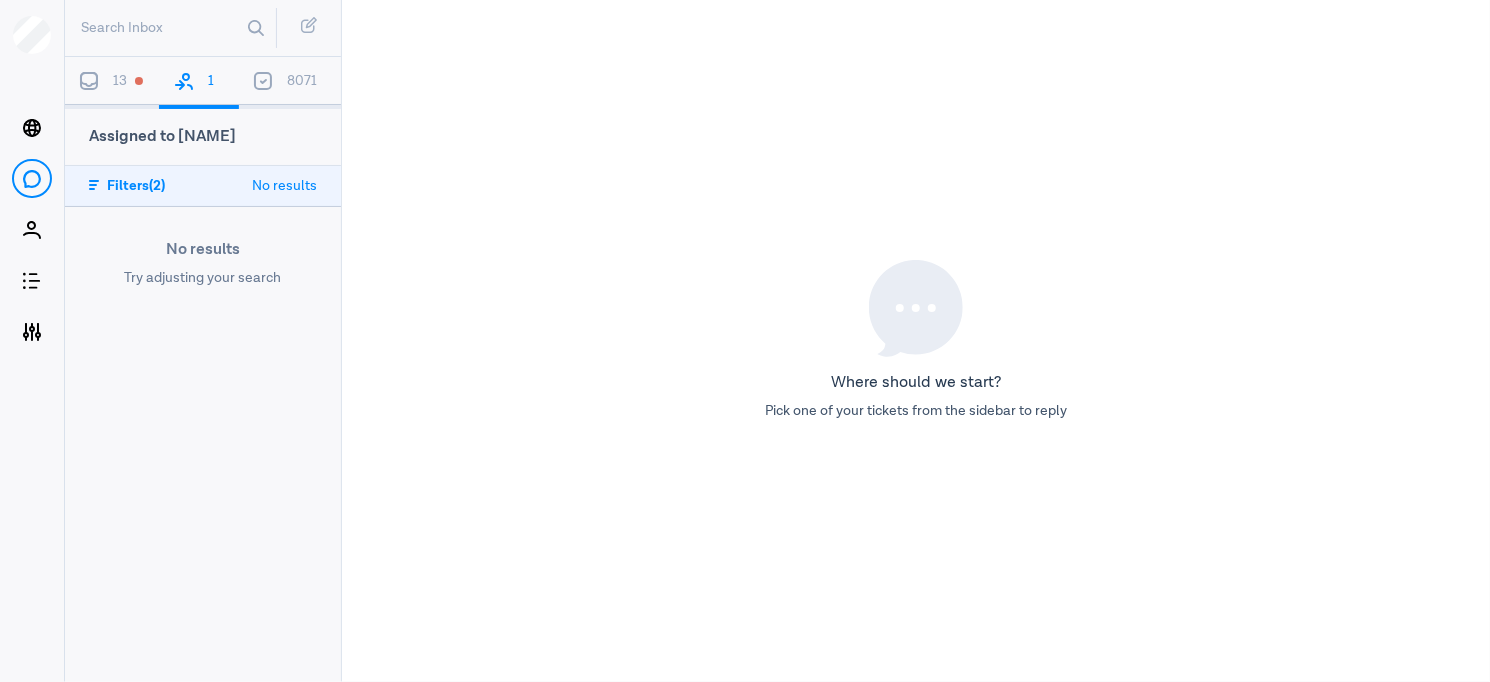 click at bounding box center [89, 79] 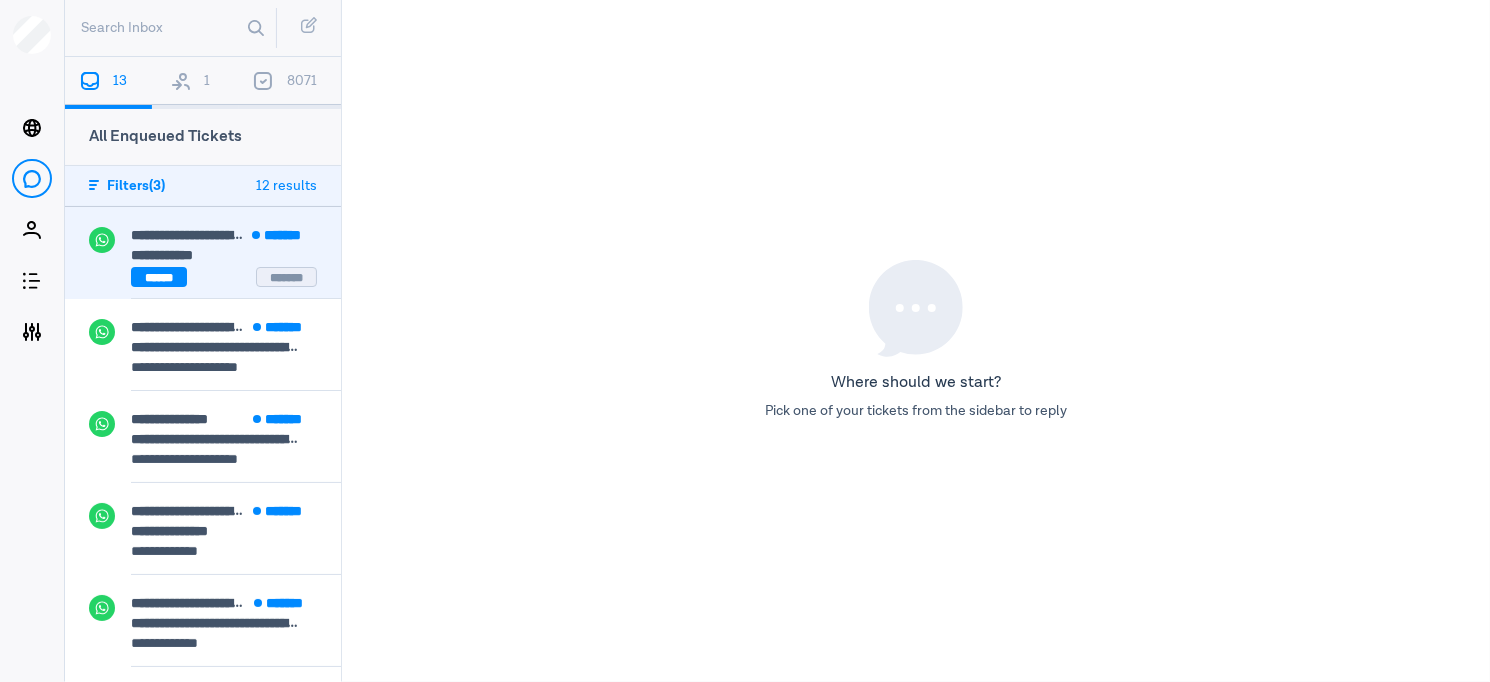 click on "**********" at bounding box center [219, 235] 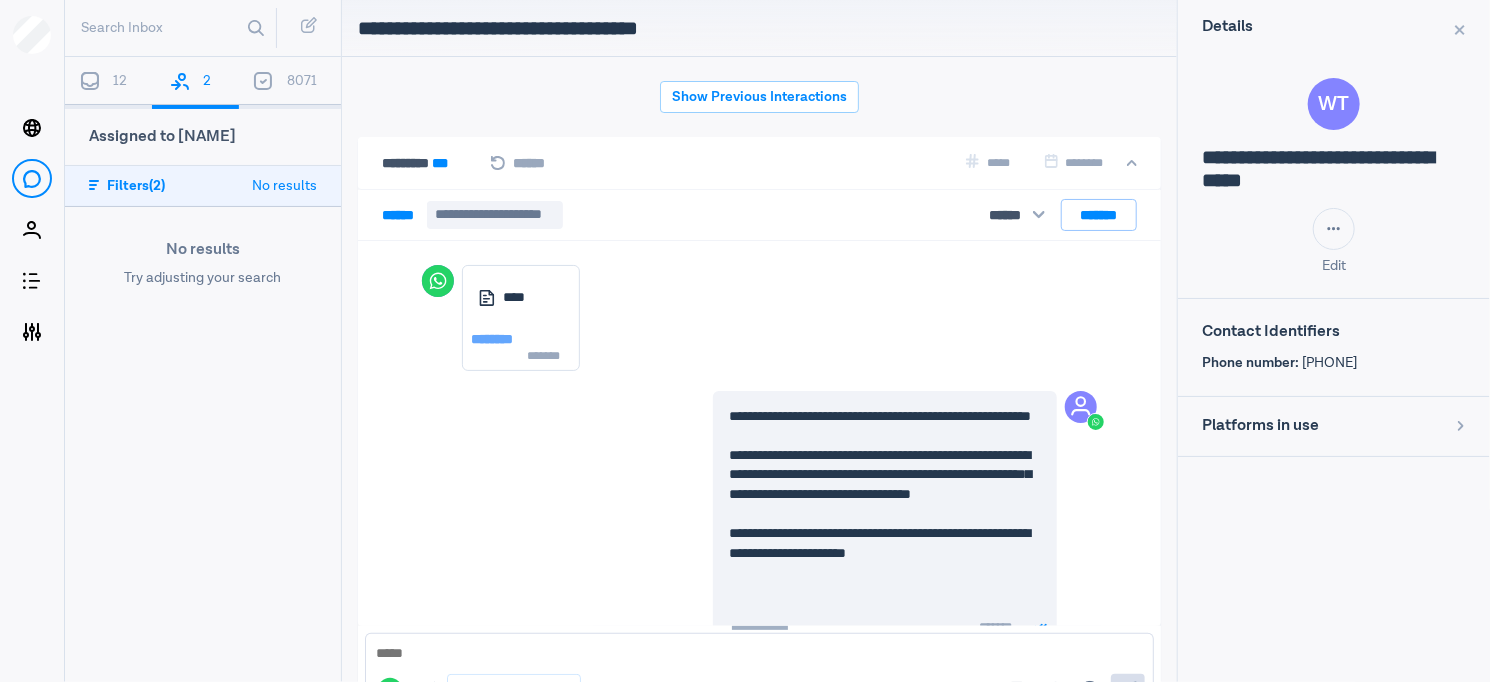 scroll, scrollTop: 79, scrollLeft: 0, axis: vertical 